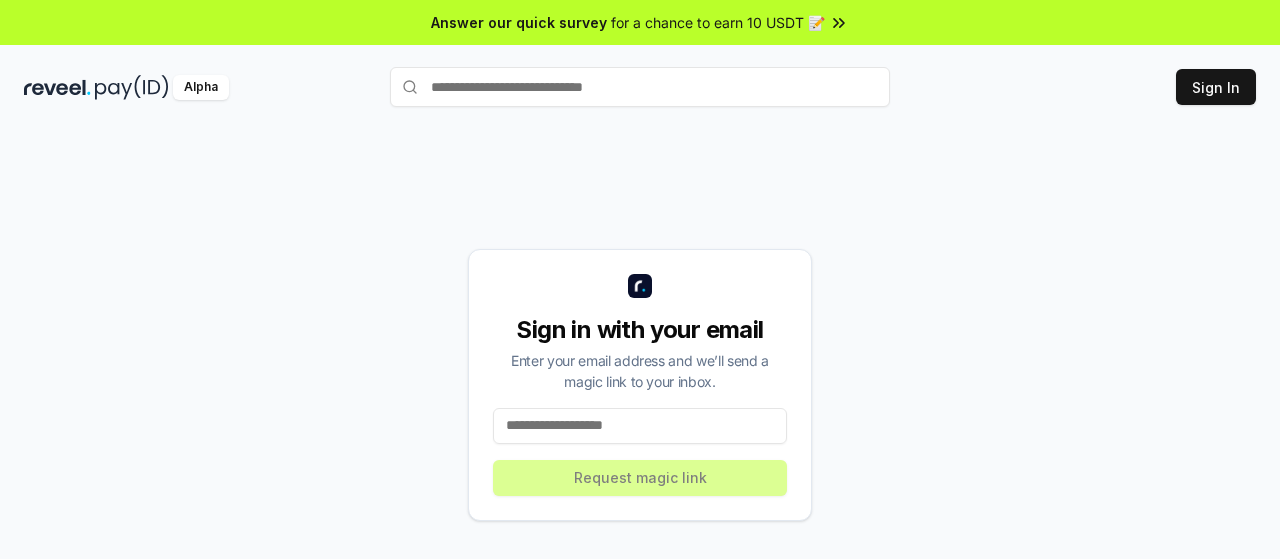 scroll, scrollTop: 0, scrollLeft: 0, axis: both 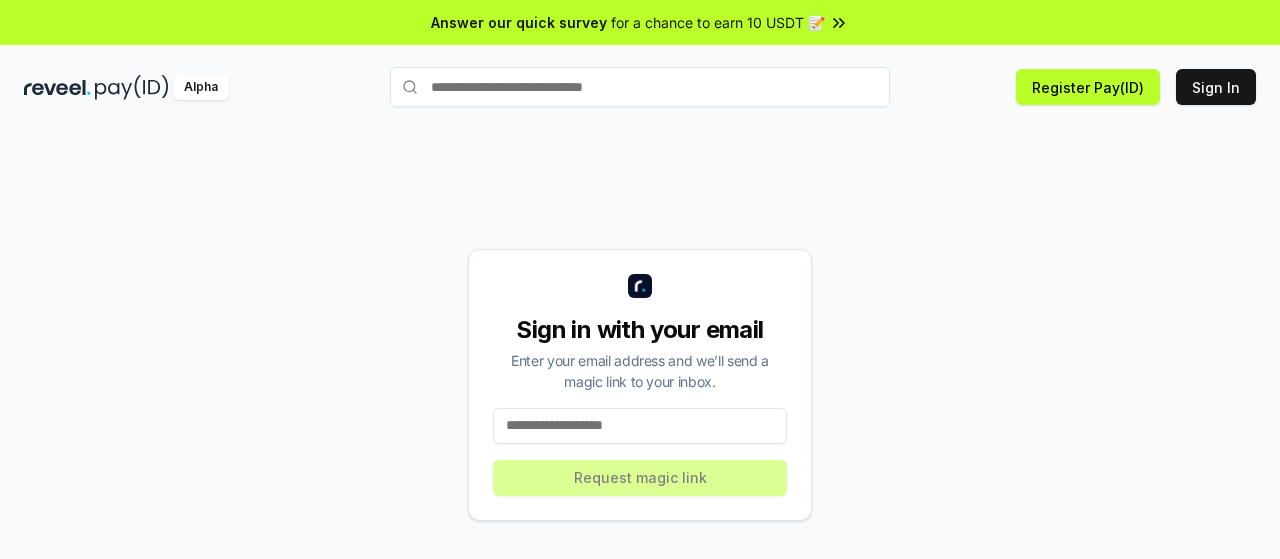 click at bounding box center [640, 426] 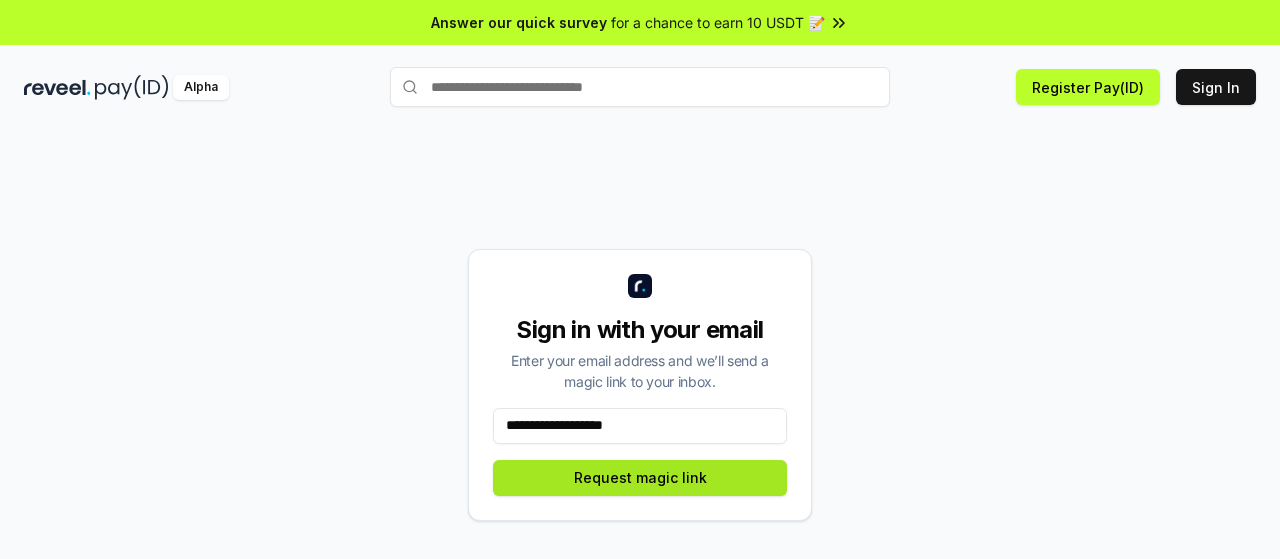 type on "**********" 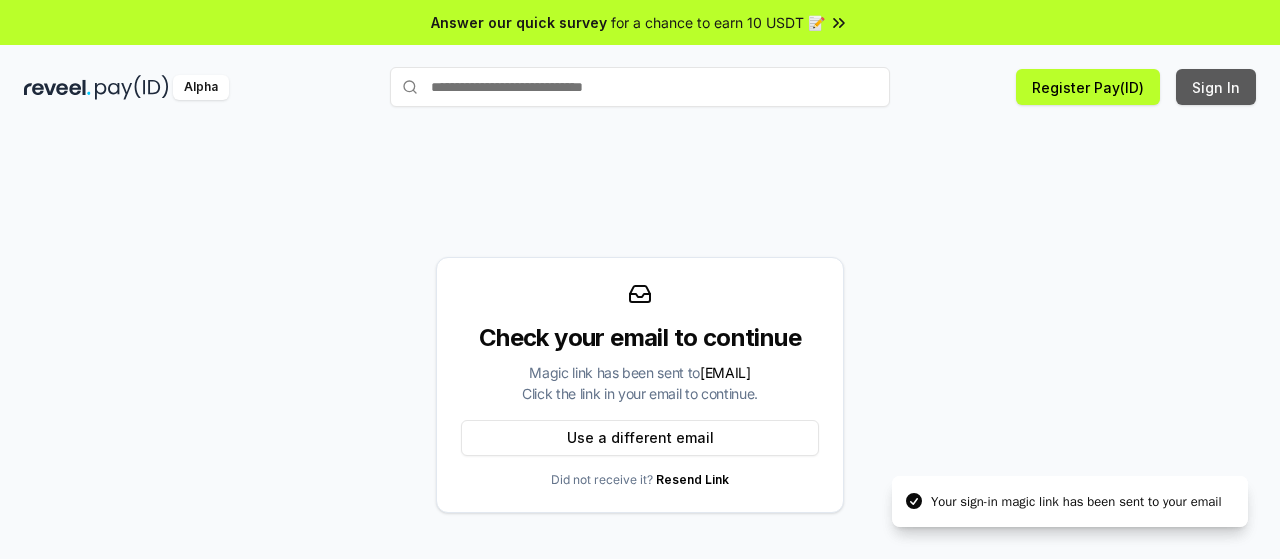 click on "Sign In" at bounding box center [1216, 87] 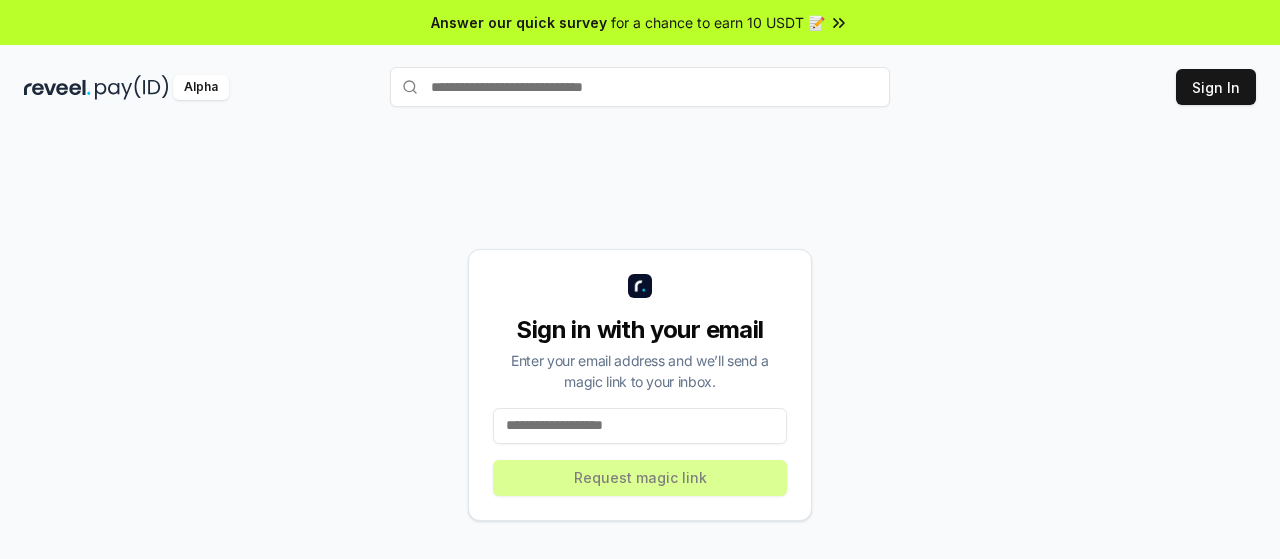 scroll, scrollTop: 0, scrollLeft: 0, axis: both 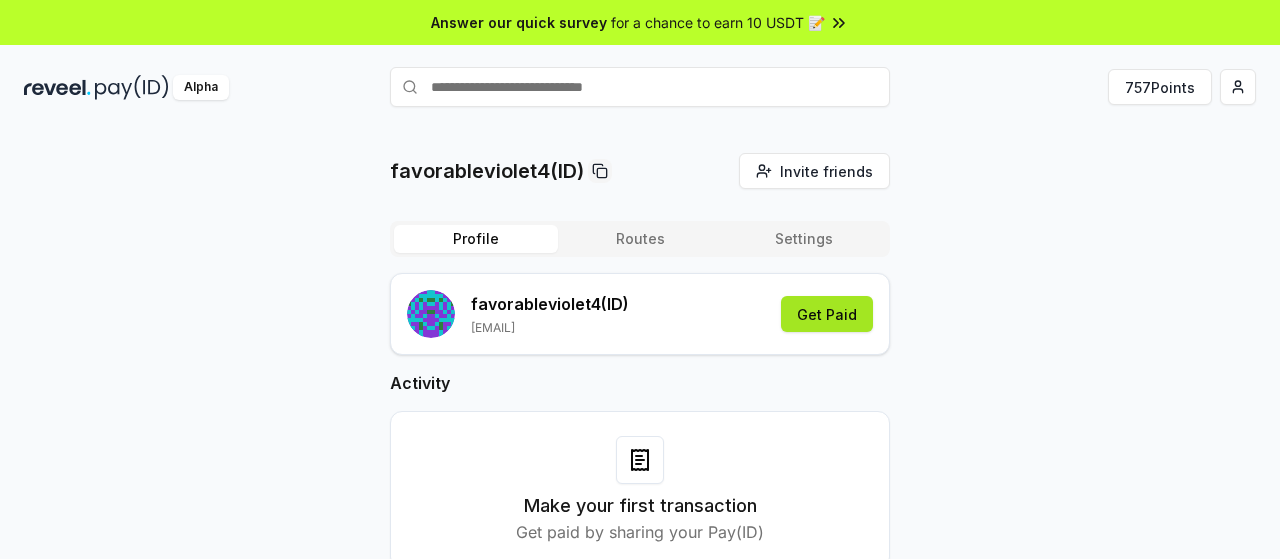 click on "Get Paid" at bounding box center (827, 314) 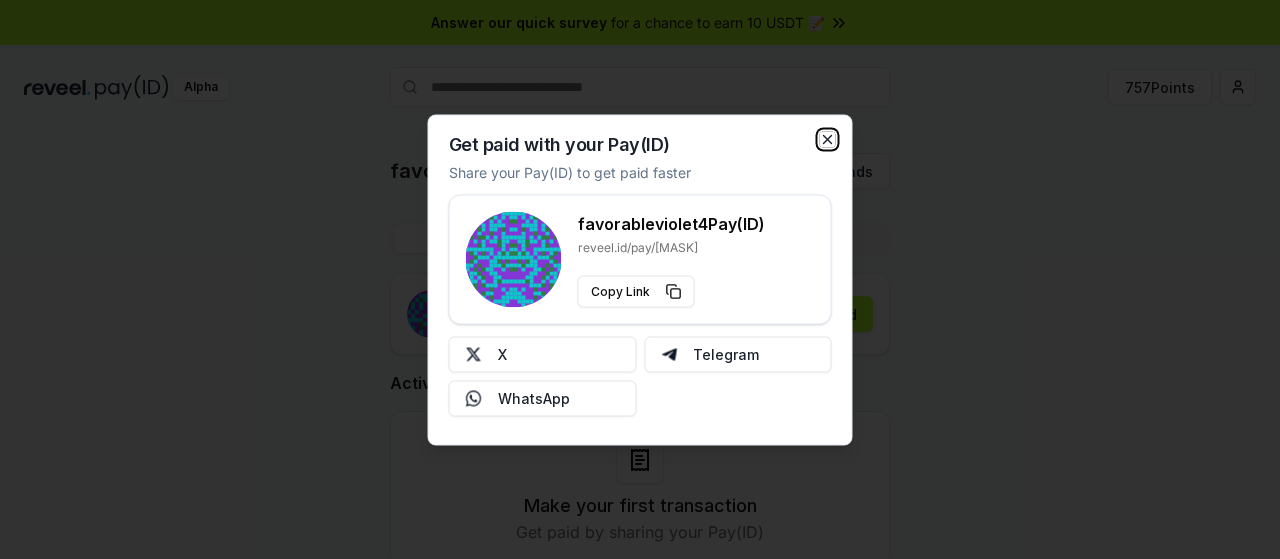 click 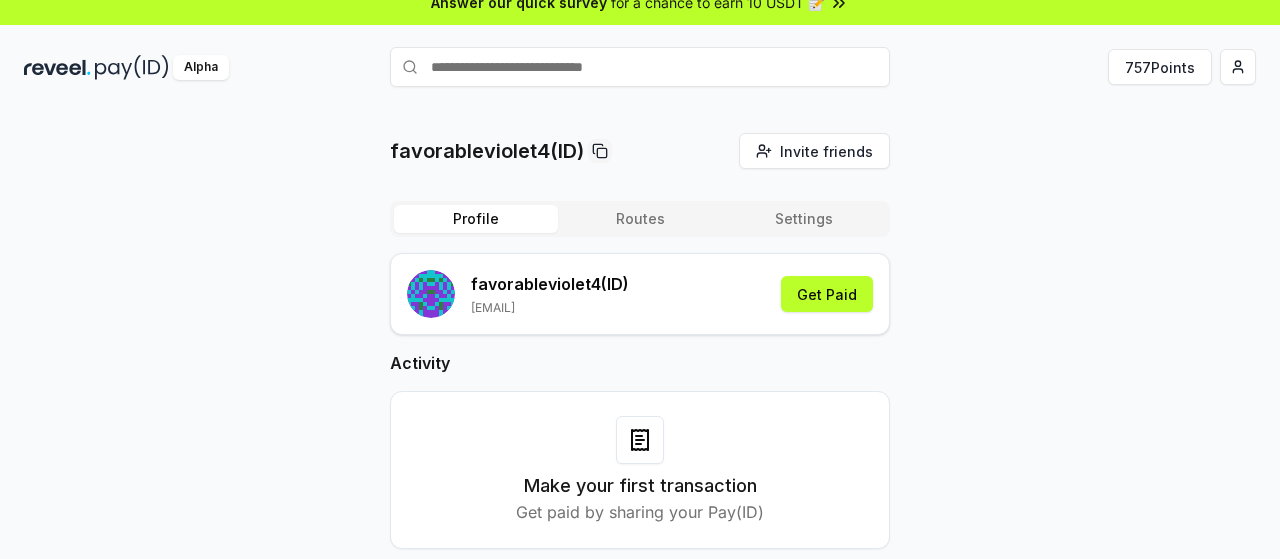 scroll, scrollTop: 0, scrollLeft: 0, axis: both 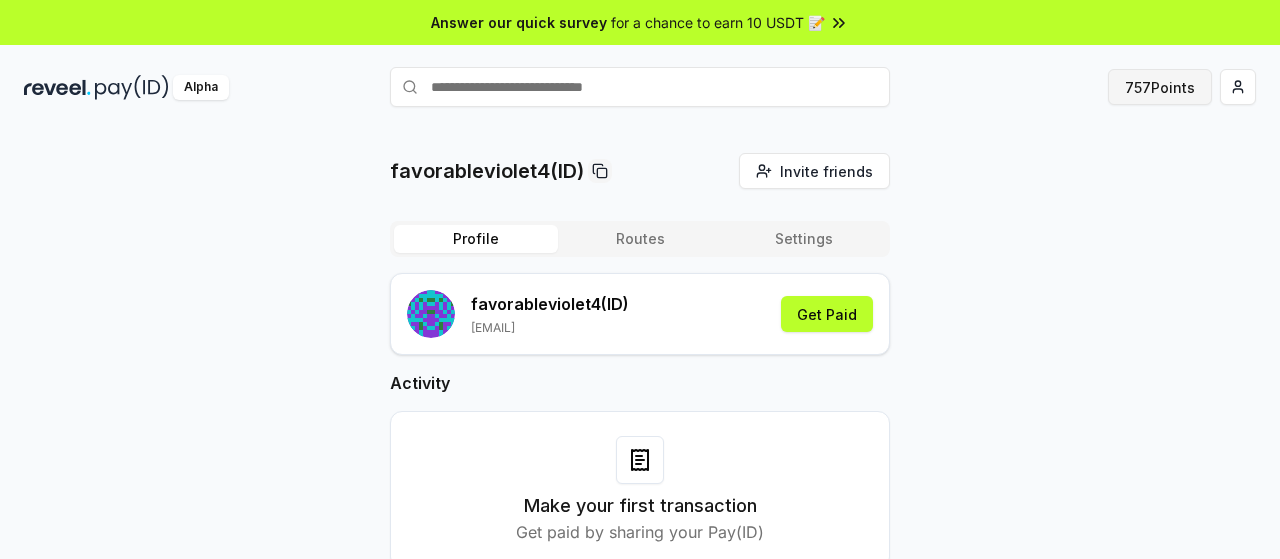click on "757  Points" at bounding box center (1160, 87) 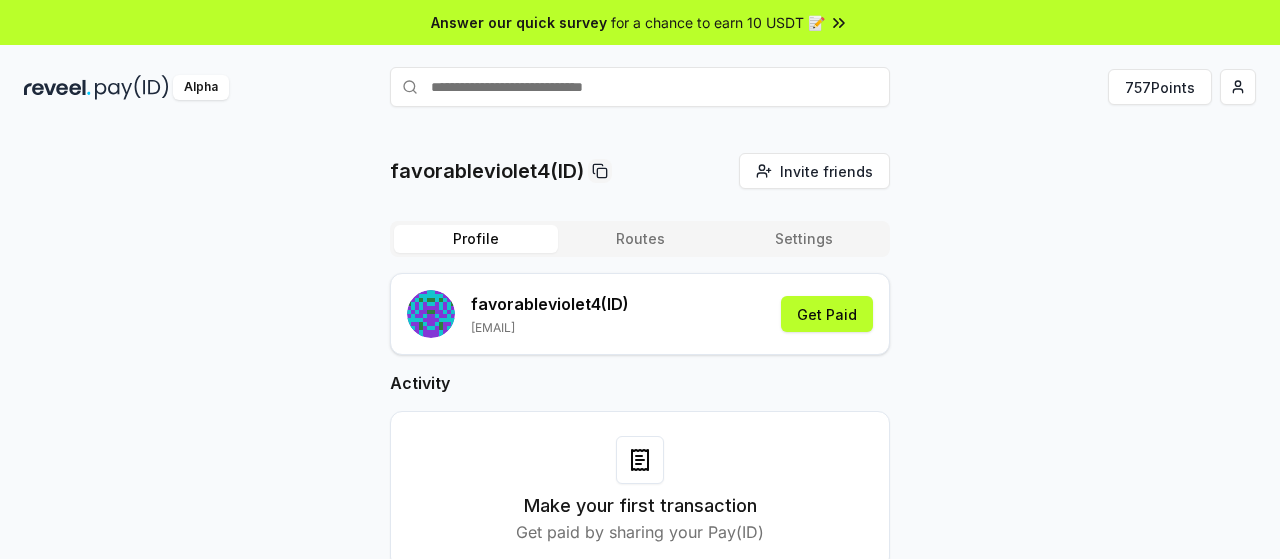 scroll, scrollTop: 0, scrollLeft: 0, axis: both 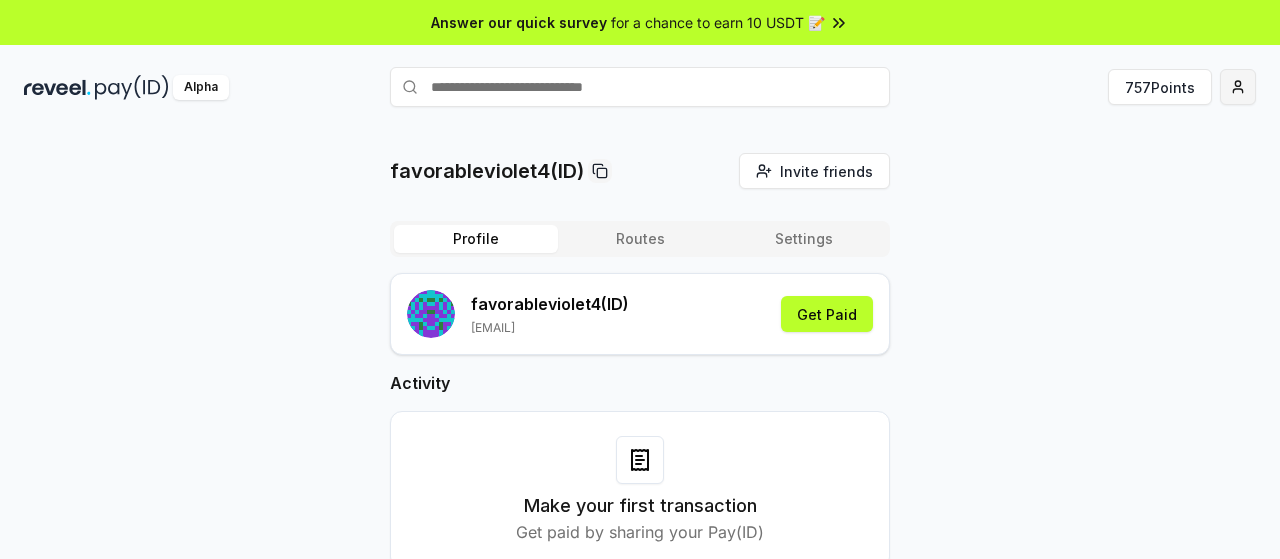 click on "Answer our quick survey for a chance to earn 10 USDT 📝 Alpha   757  Points favorableviolet4(ID) Invite friends Invite Profile Routes Settings favorableviolet4 (ID) prema1147@gmail.com Get Paid Activity Make your first transaction Get paid by sharing your Pay(ID)" at bounding box center (640, 279) 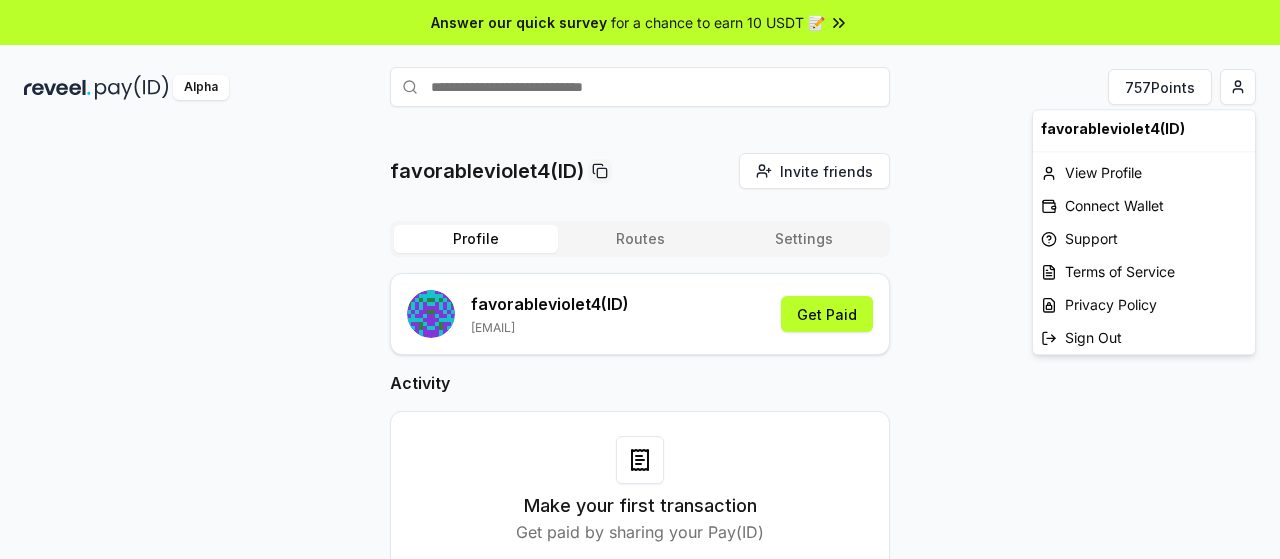 drag, startPoint x: 1110, startPoint y: 167, endPoint x: 942, endPoint y: 254, distance: 189.19038 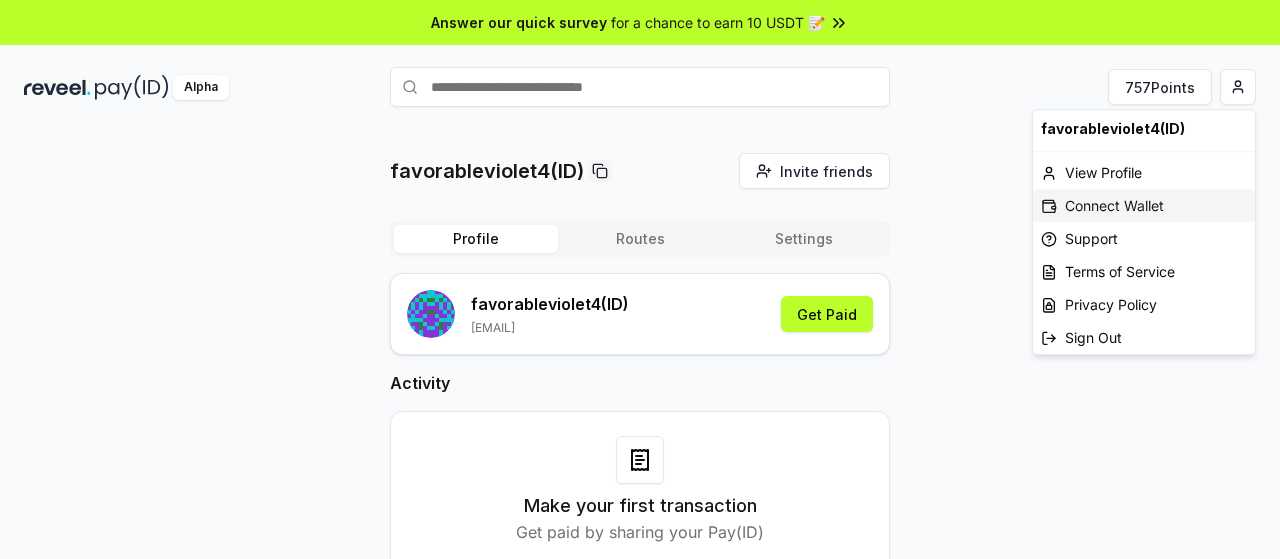 click on "Connect Wallet" at bounding box center [1144, 205] 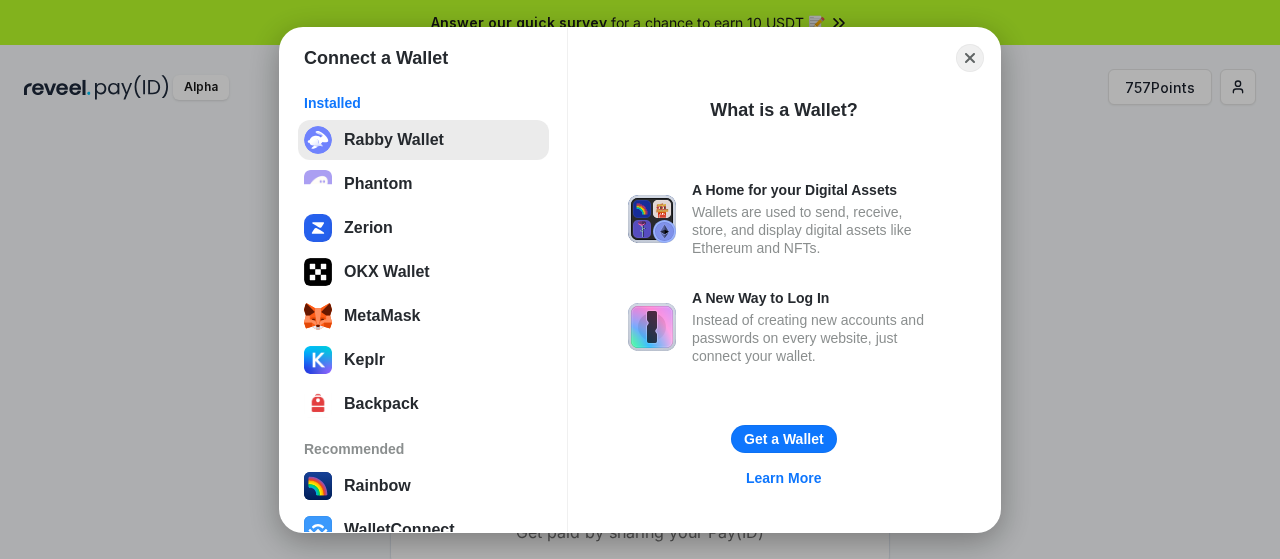 click on "Rabby Wallet" at bounding box center (423, 140) 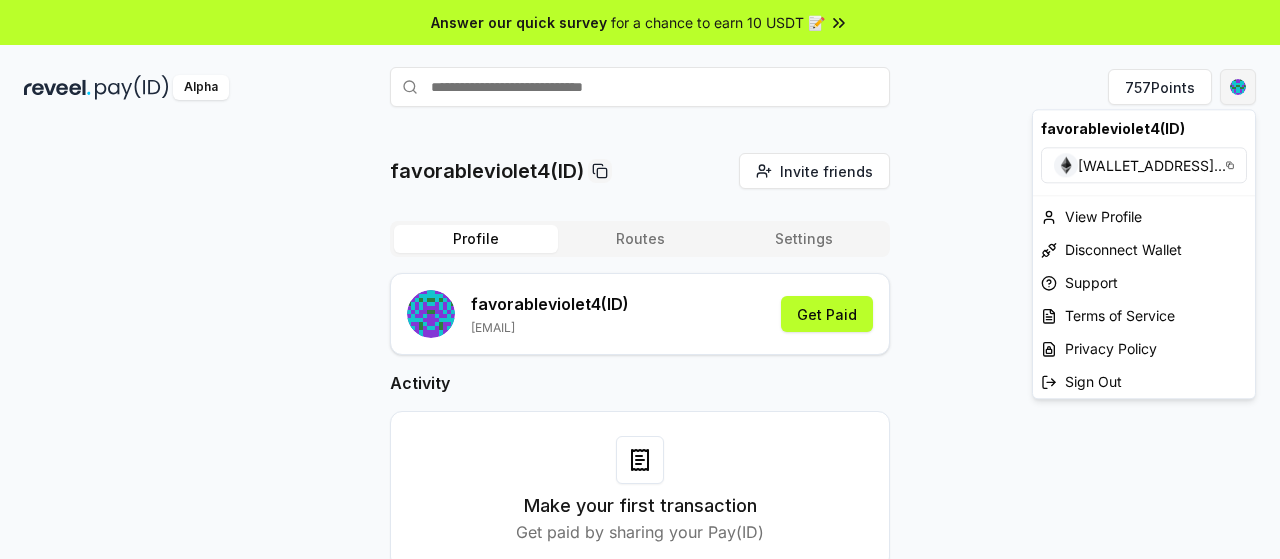 click on "Answer our quick survey for a chance to earn 10 USDT 📝 Alpha   757  Points favorableviolet4(ID) Invite friends Invite Profile Routes Settings favorableviolet4 (ID) prema1147@gmail.com Get Paid Activity Make your first transaction Get paid by sharing your Pay(ID) favorableviolet4(ID)   0x5350E5826fc7 ...     View Profile   Disconnect Wallet   Support   Terms of Service   Privacy Policy   Sign Out" at bounding box center (640, 279) 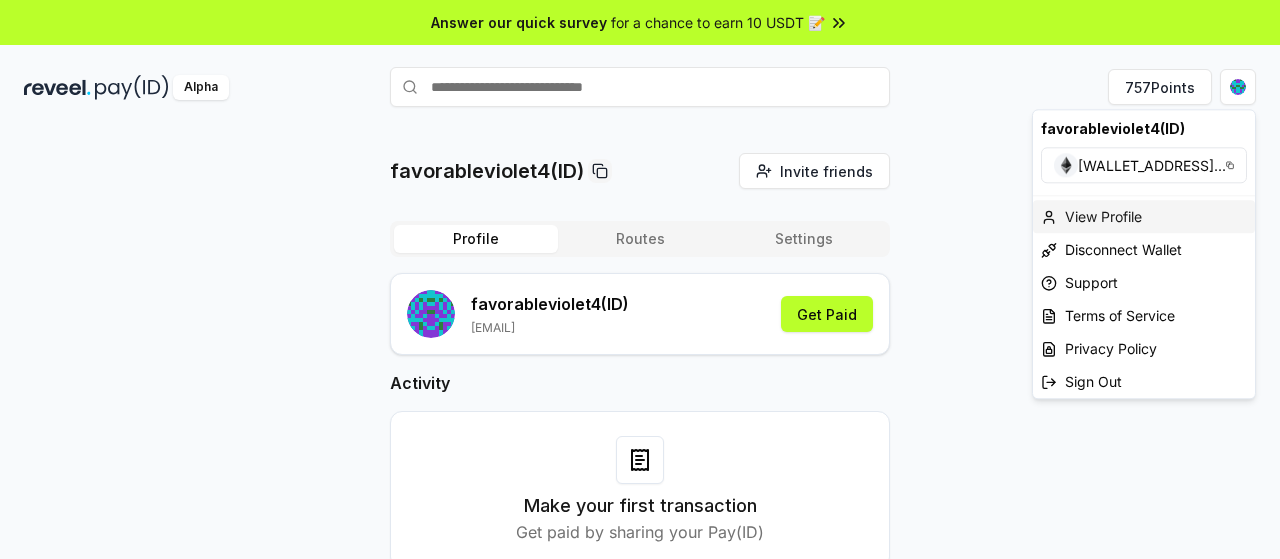 click on "View Profile" at bounding box center [1144, 216] 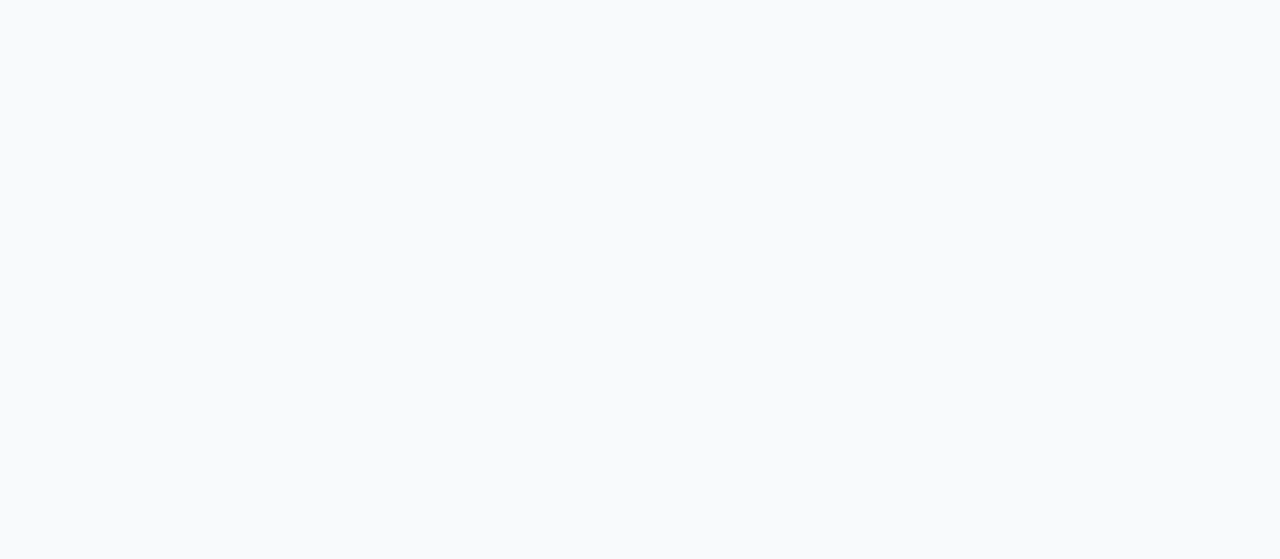 scroll, scrollTop: 0, scrollLeft: 0, axis: both 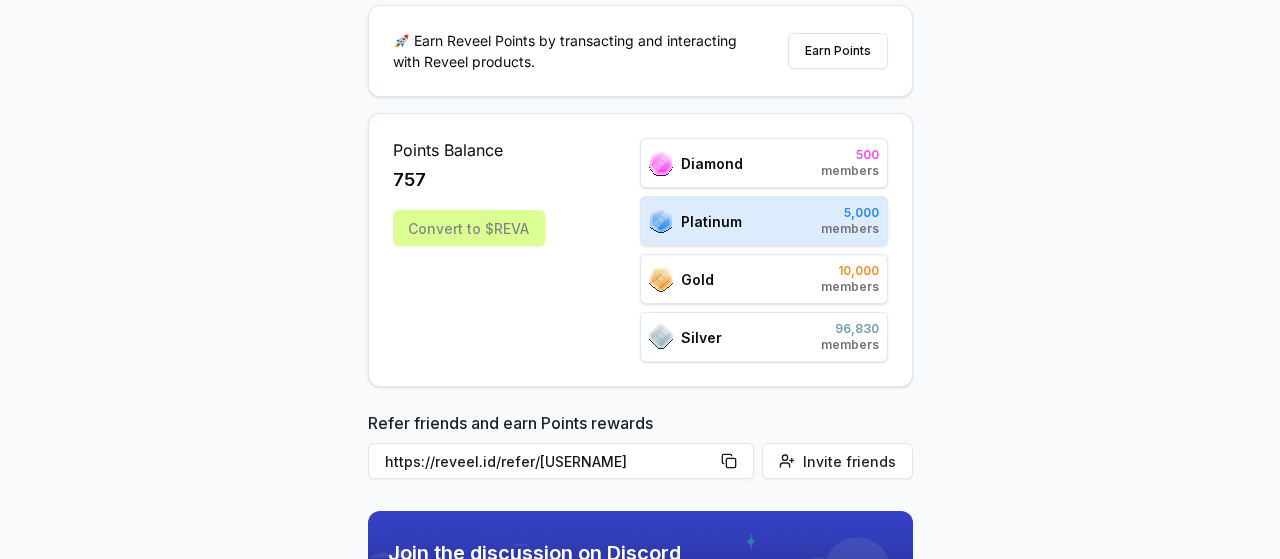 click on "Platinum" at bounding box center (711, 221) 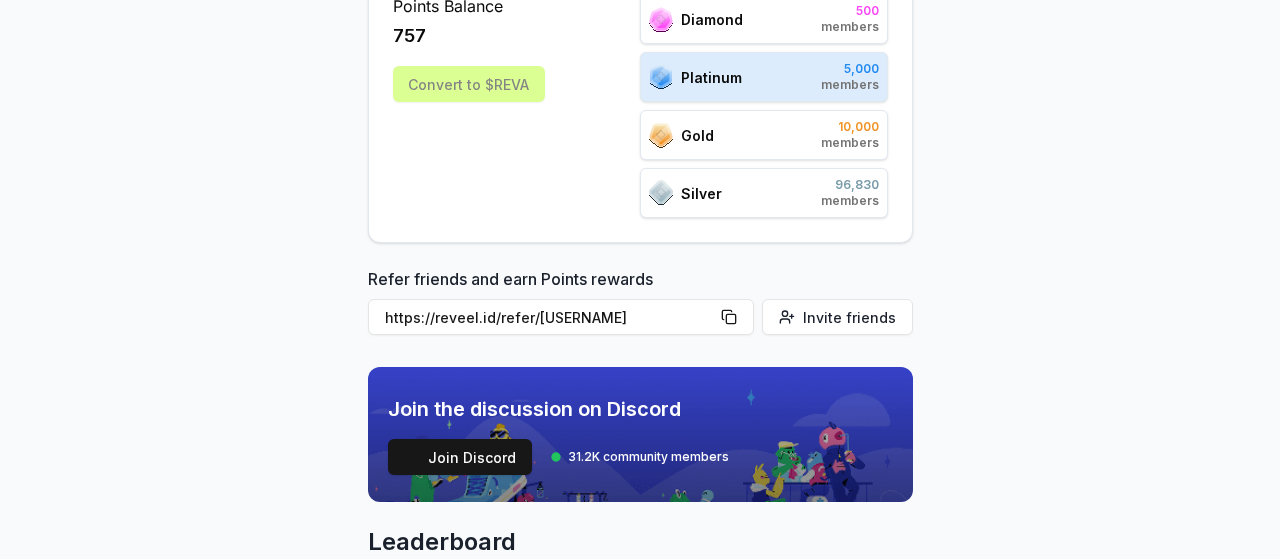 scroll, scrollTop: 300, scrollLeft: 0, axis: vertical 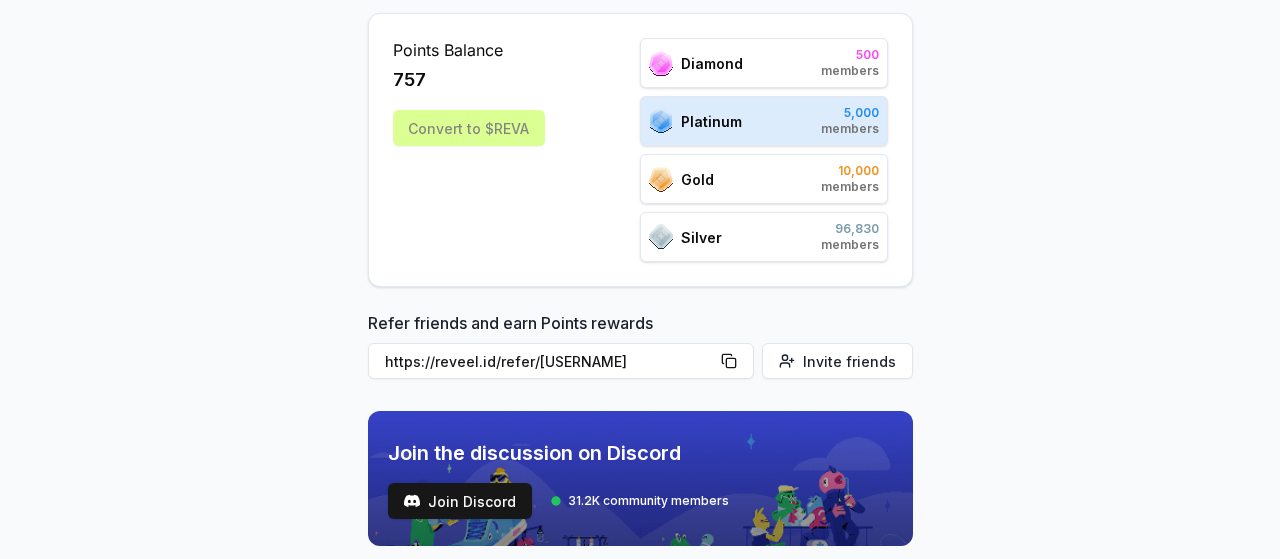 click on "Silver 96,830 members" at bounding box center (764, 237) 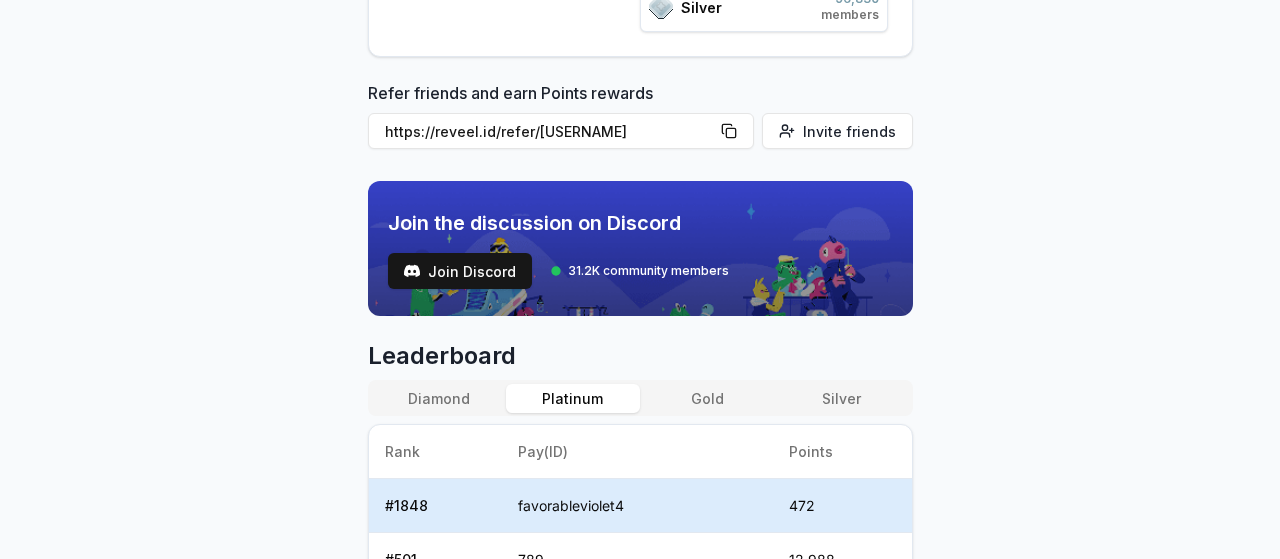 scroll, scrollTop: 800, scrollLeft: 0, axis: vertical 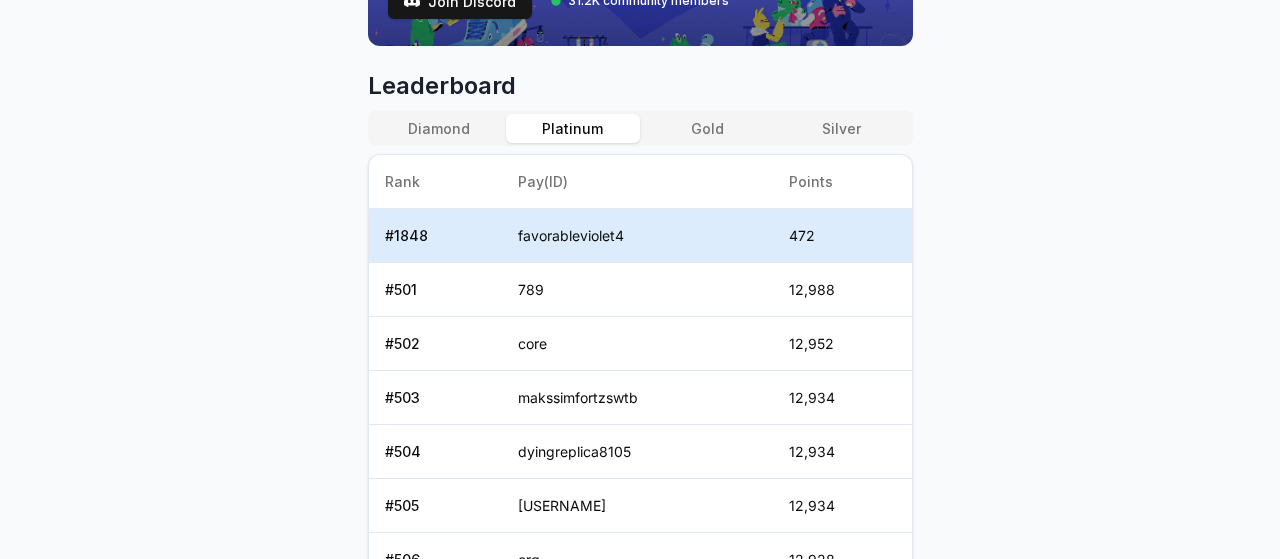 click on "favorableviolet4" at bounding box center [637, 236] 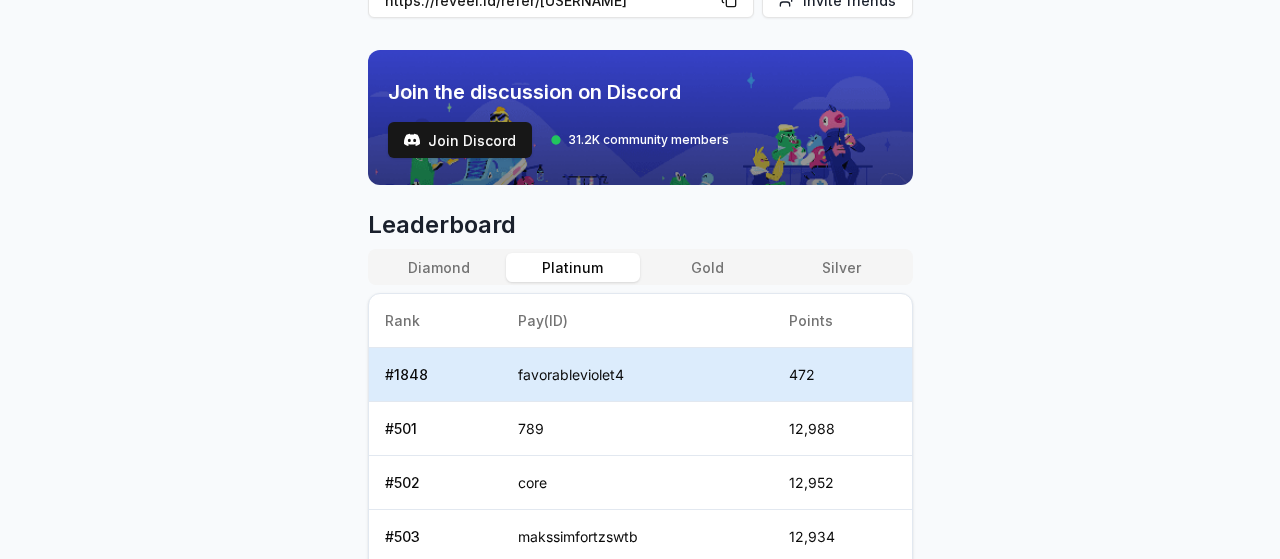scroll, scrollTop: 700, scrollLeft: 0, axis: vertical 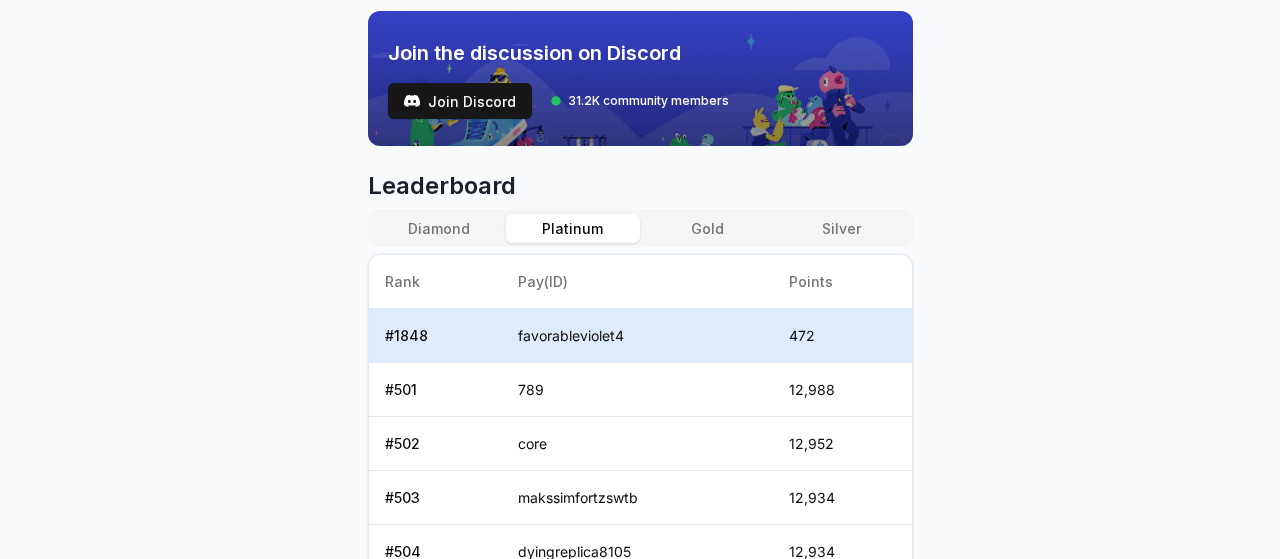 click on "Diamond" at bounding box center [439, 228] 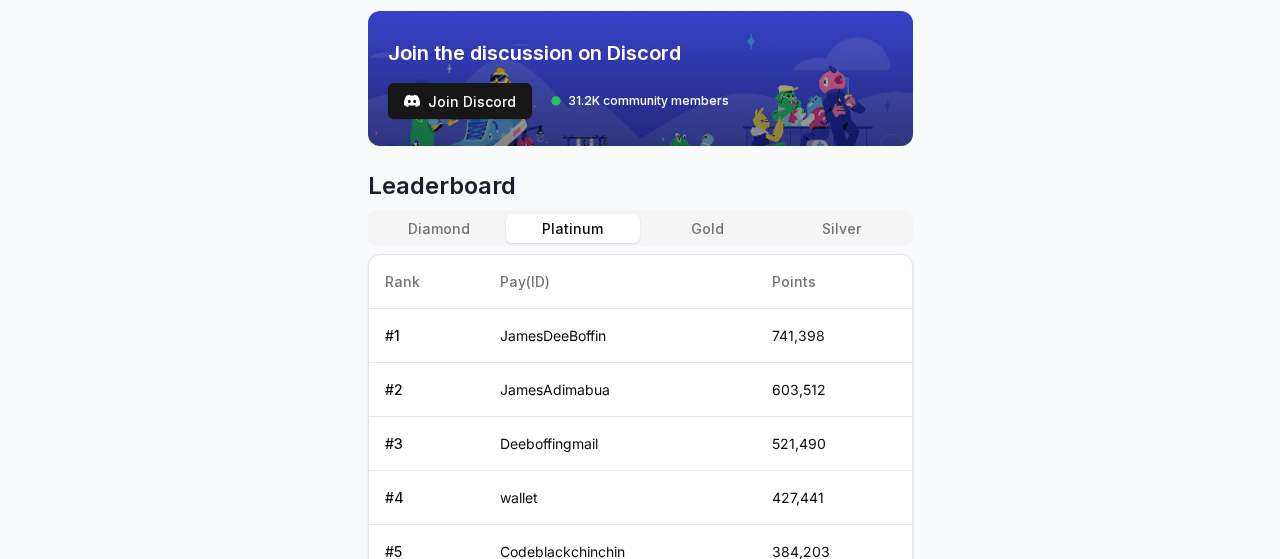 click on "Platinum" at bounding box center (573, 228) 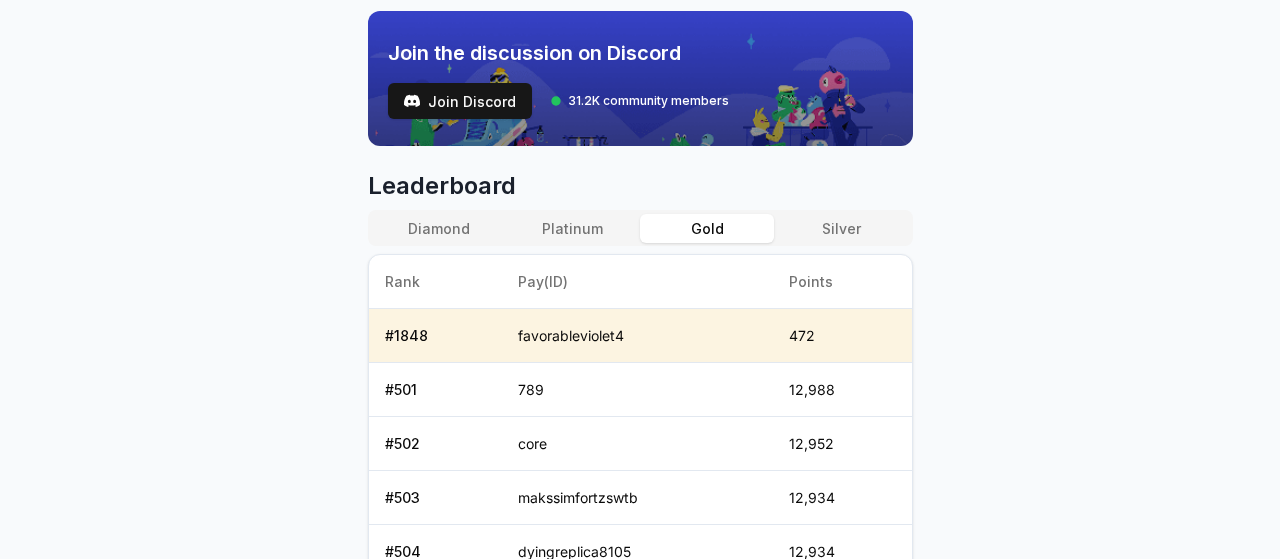 click on "Gold" at bounding box center [707, 228] 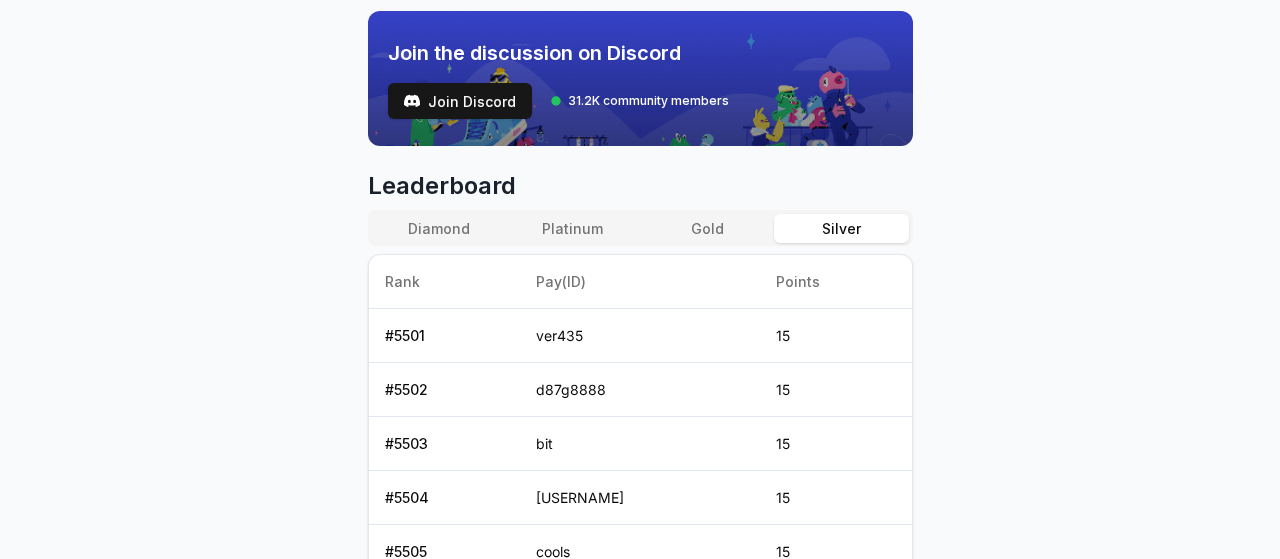 click on "Silver" at bounding box center (841, 228) 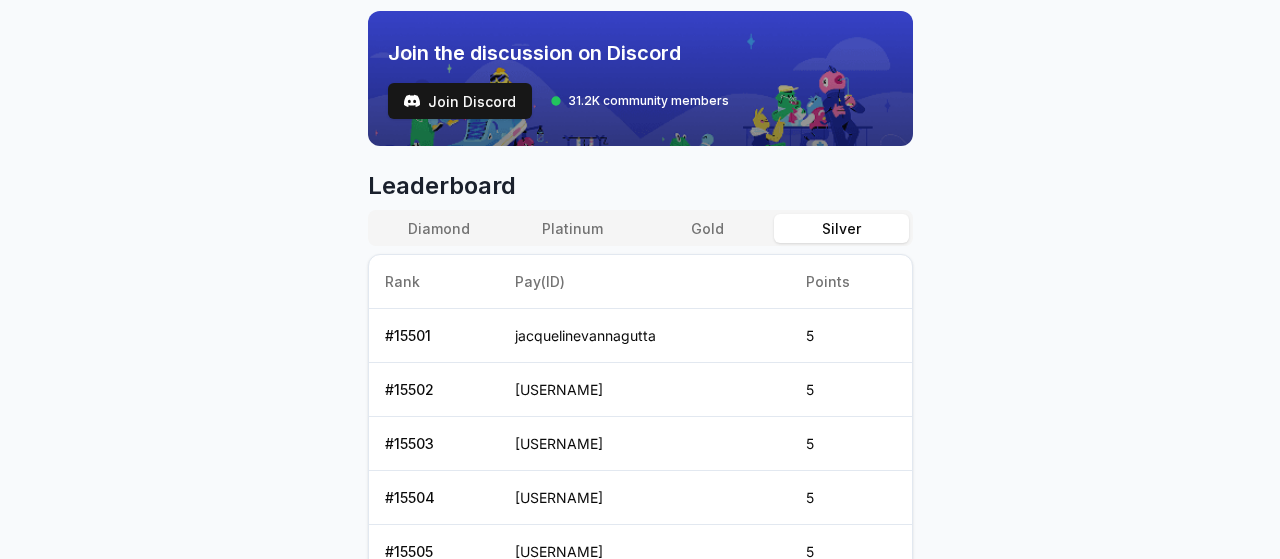 scroll, scrollTop: 100, scrollLeft: 0, axis: vertical 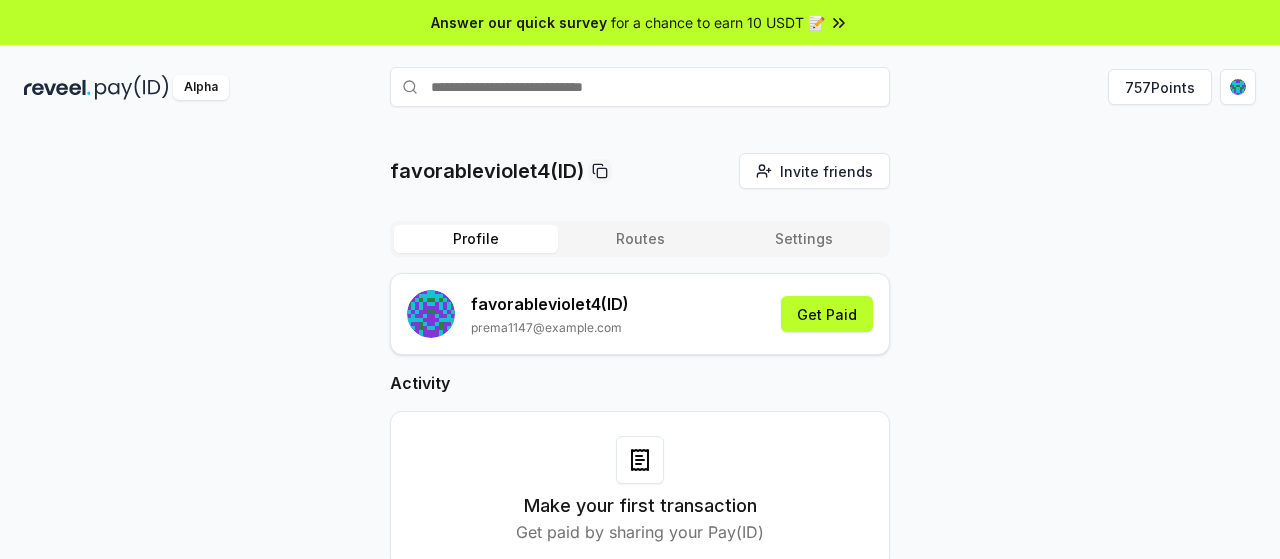 drag, startPoint x: 822, startPoint y: 311, endPoint x: 1151, endPoint y: 249, distance: 334.791 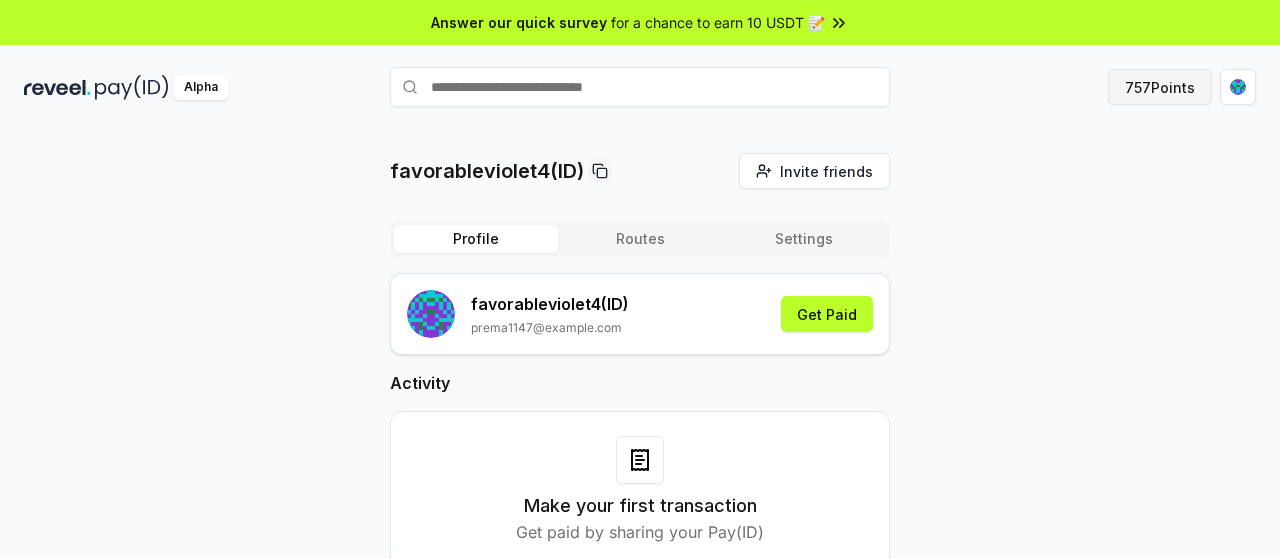 click on "757  Points" at bounding box center (1160, 87) 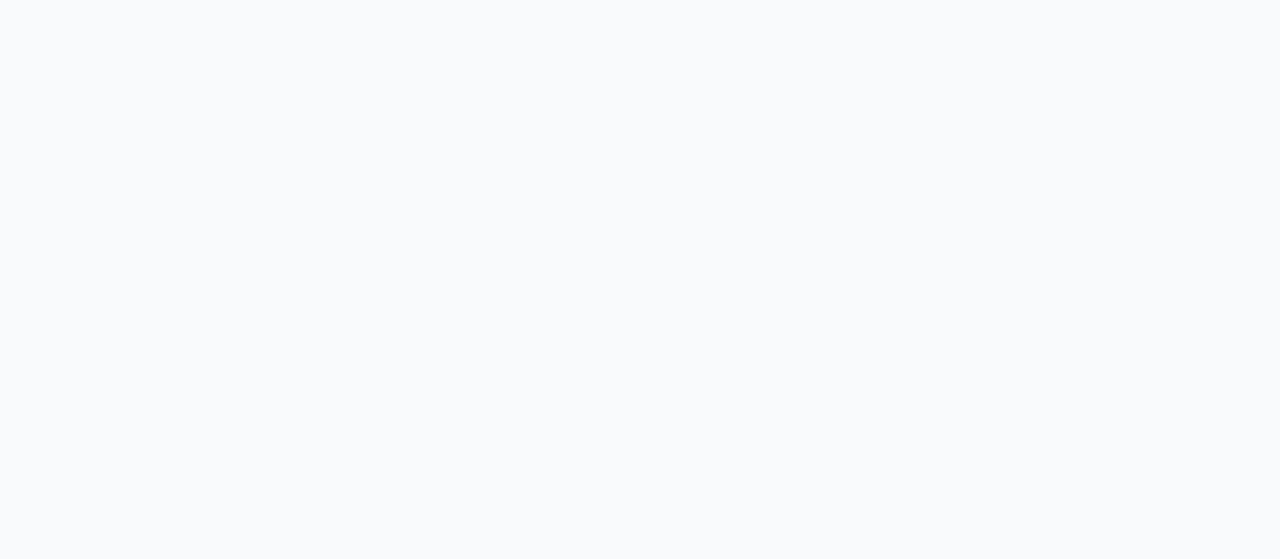 scroll, scrollTop: 0, scrollLeft: 0, axis: both 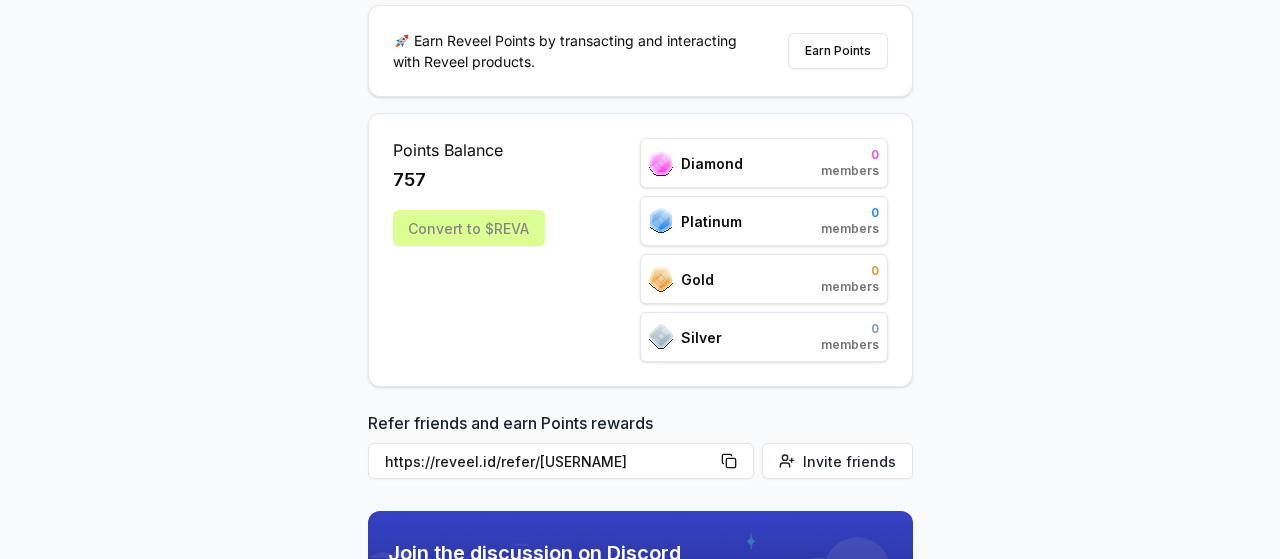 click on "Convert to $REVA" at bounding box center (469, 228) 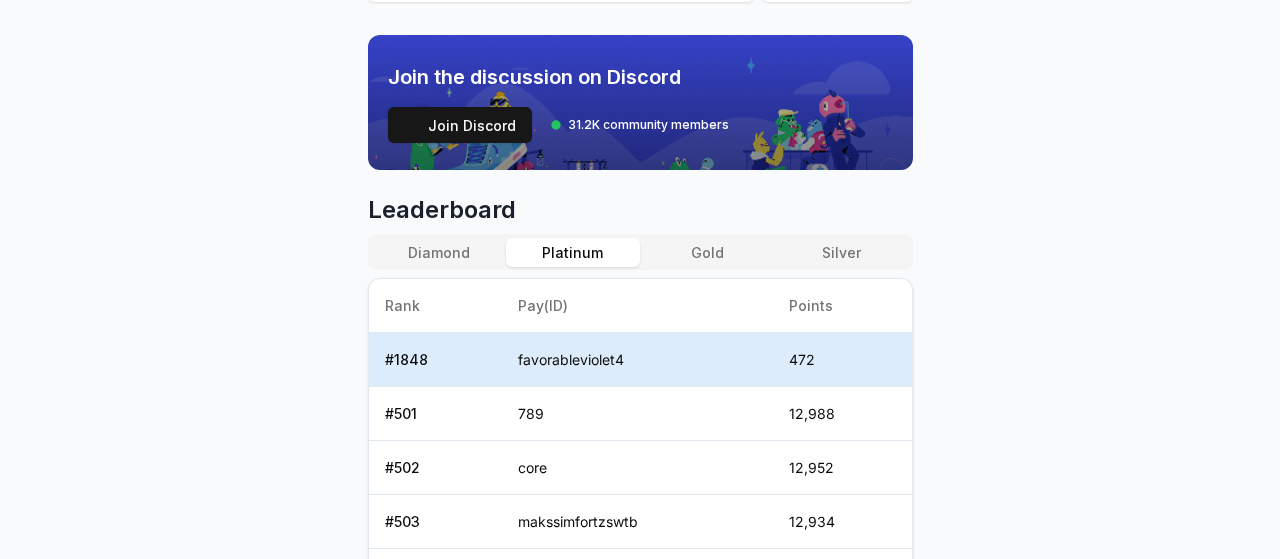 scroll, scrollTop: 559, scrollLeft: 0, axis: vertical 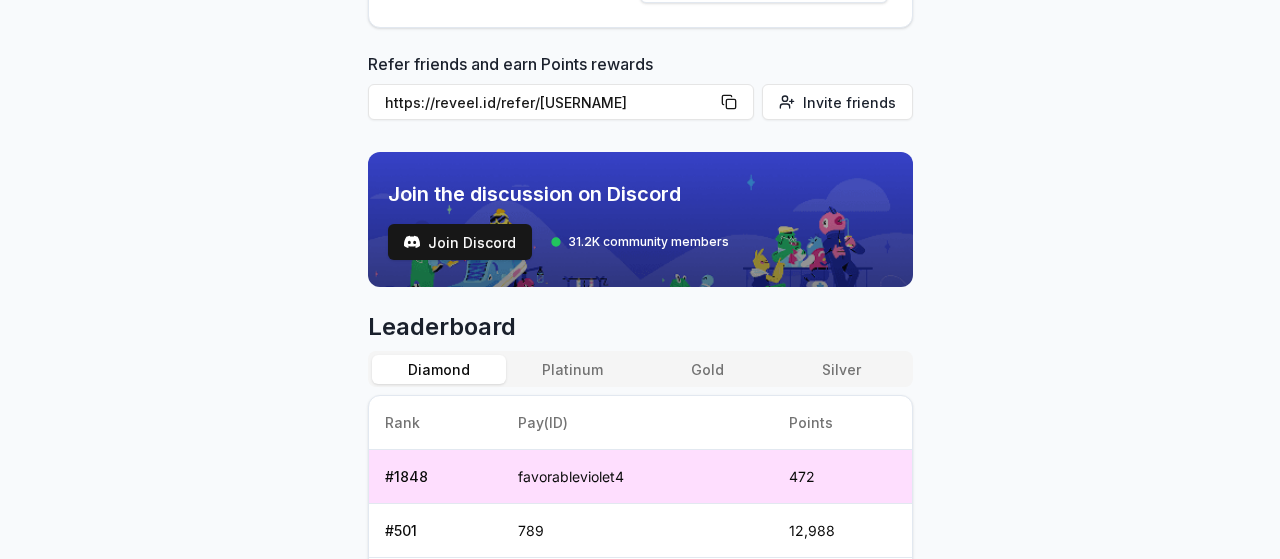 click on "Diamond" at bounding box center (439, 369) 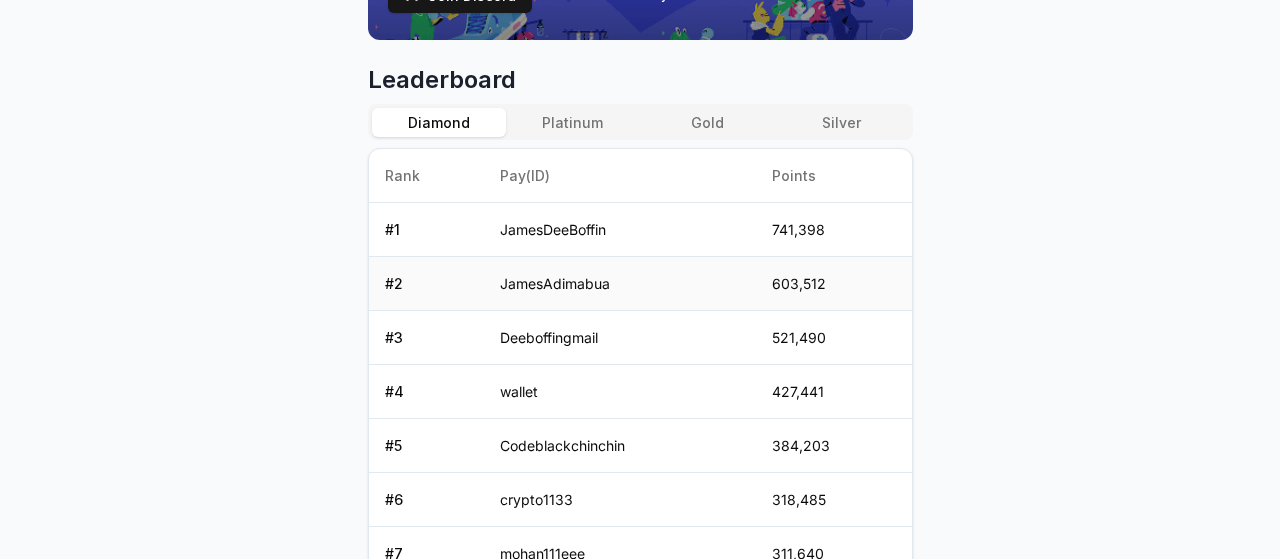 scroll, scrollTop: 706, scrollLeft: 0, axis: vertical 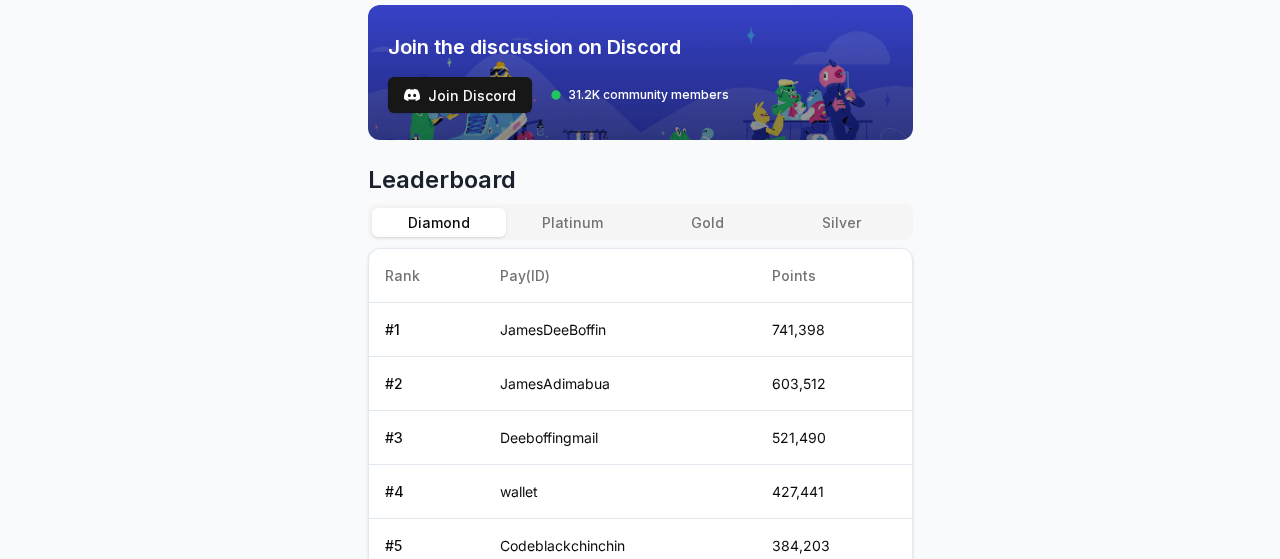 click on "Gold" at bounding box center (707, 222) 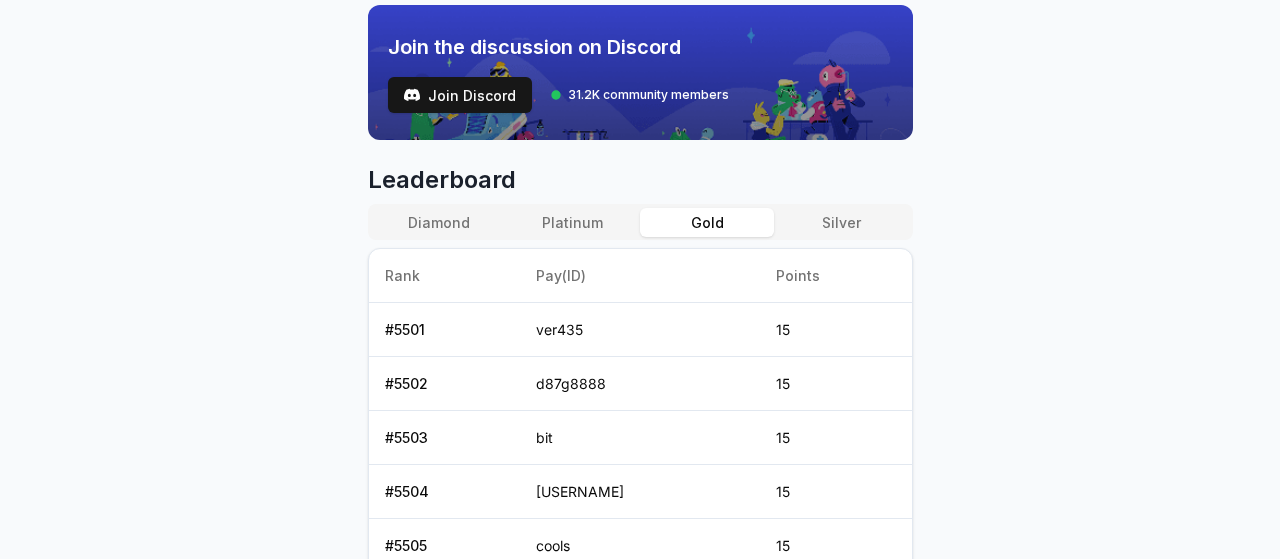 click on "Platinum" at bounding box center [573, 222] 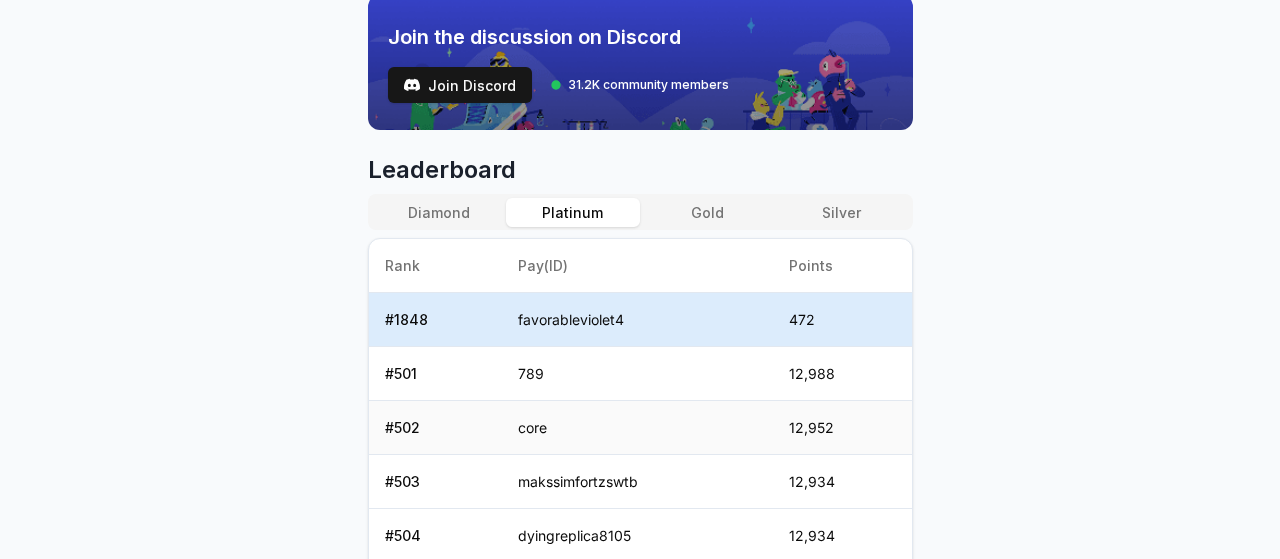 scroll, scrollTop: 706, scrollLeft: 0, axis: vertical 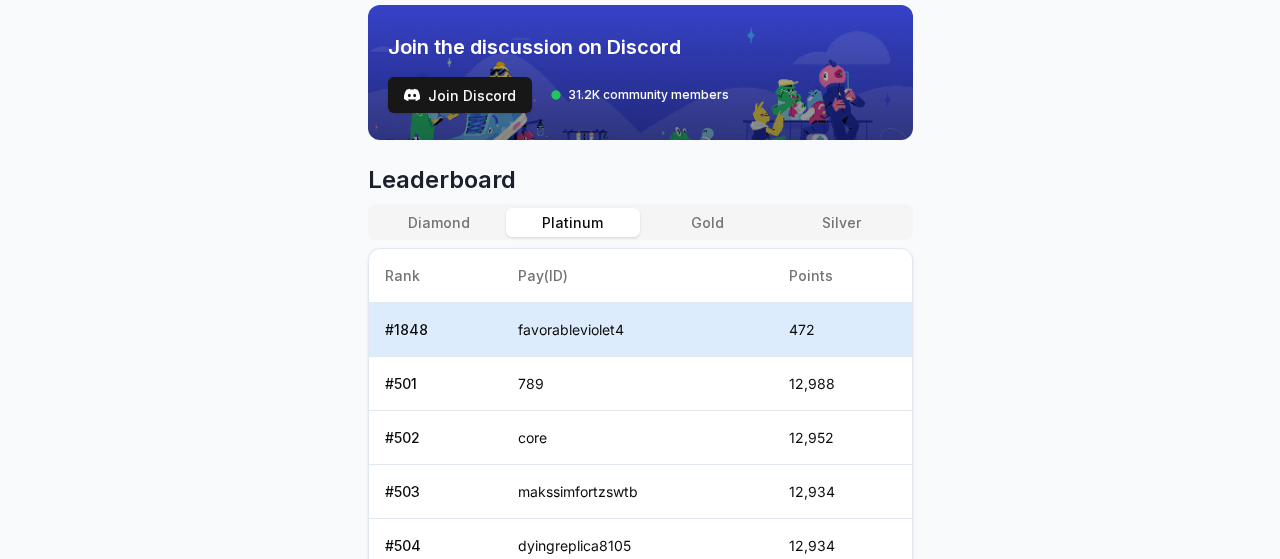click on "favorableviolet4" at bounding box center (637, 330) 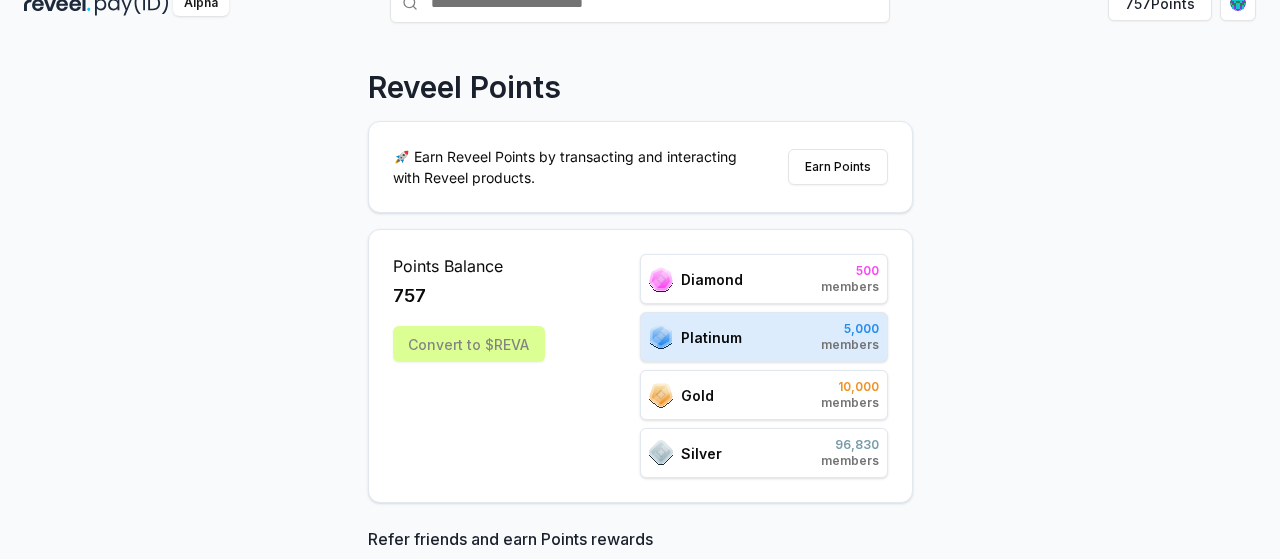 scroll, scrollTop: 0, scrollLeft: 0, axis: both 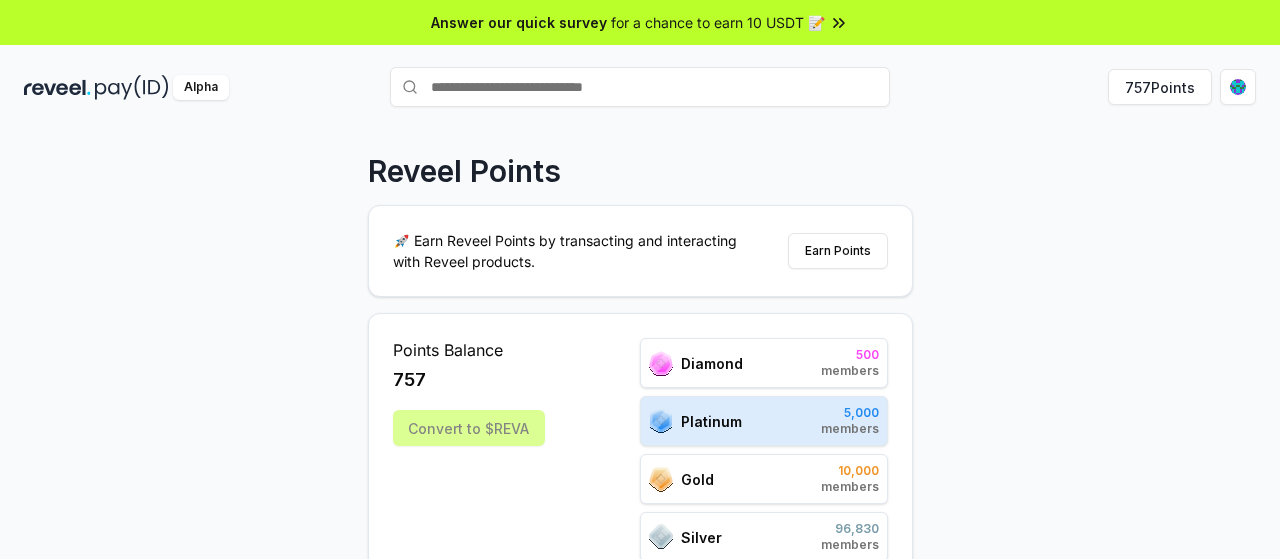 click on "Convert to $REVA" at bounding box center [469, 428] 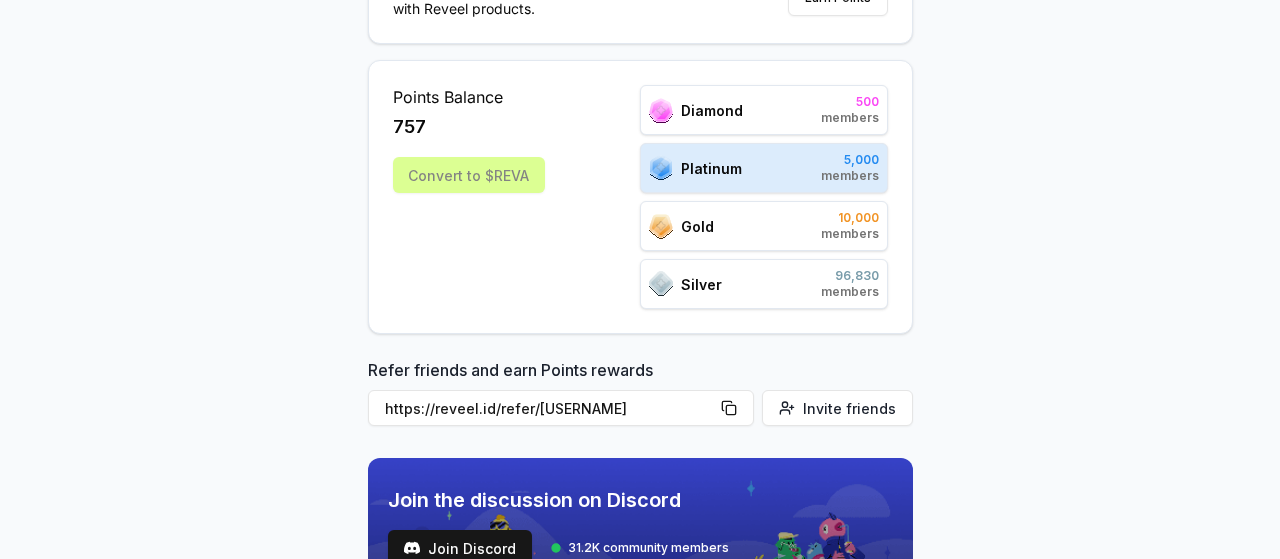 scroll, scrollTop: 300, scrollLeft: 0, axis: vertical 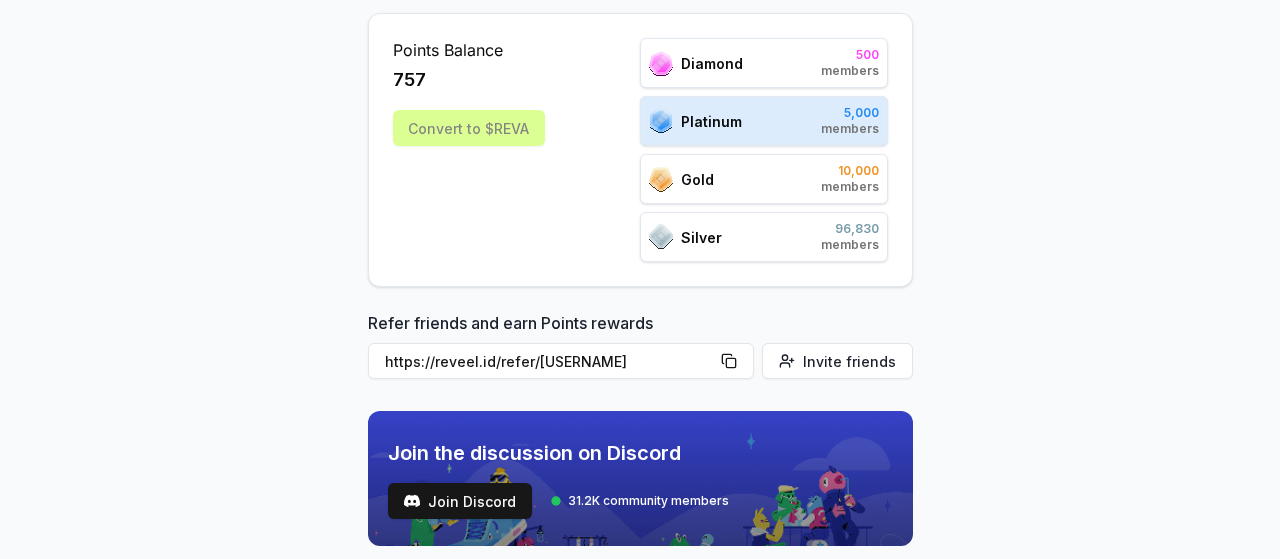click on "Gold 10,000 members" at bounding box center [764, 179] 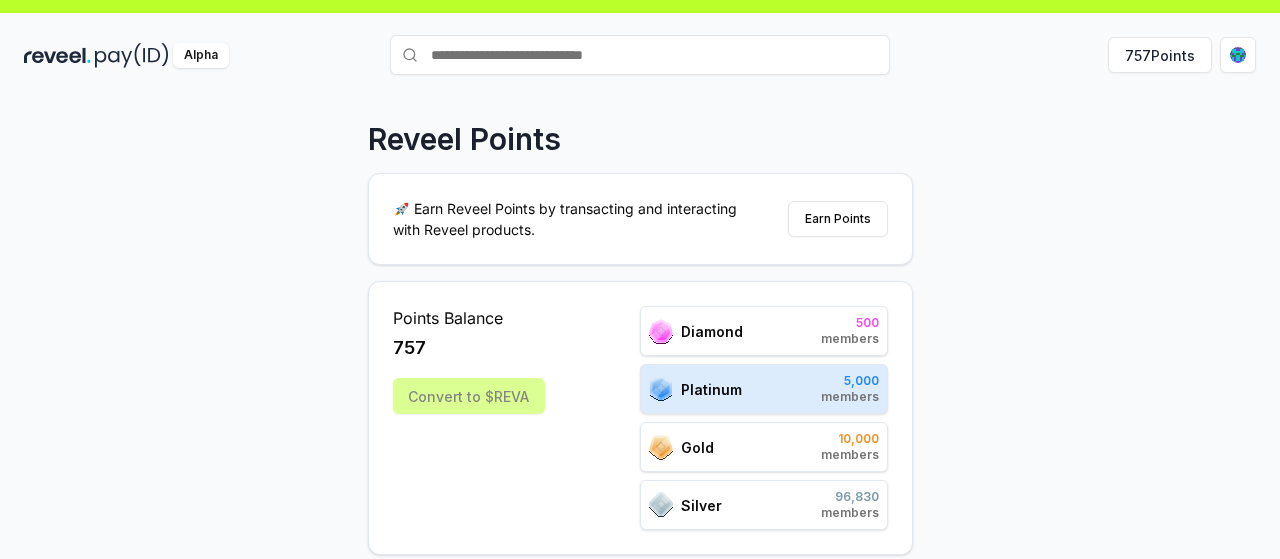 scroll, scrollTop: 0, scrollLeft: 0, axis: both 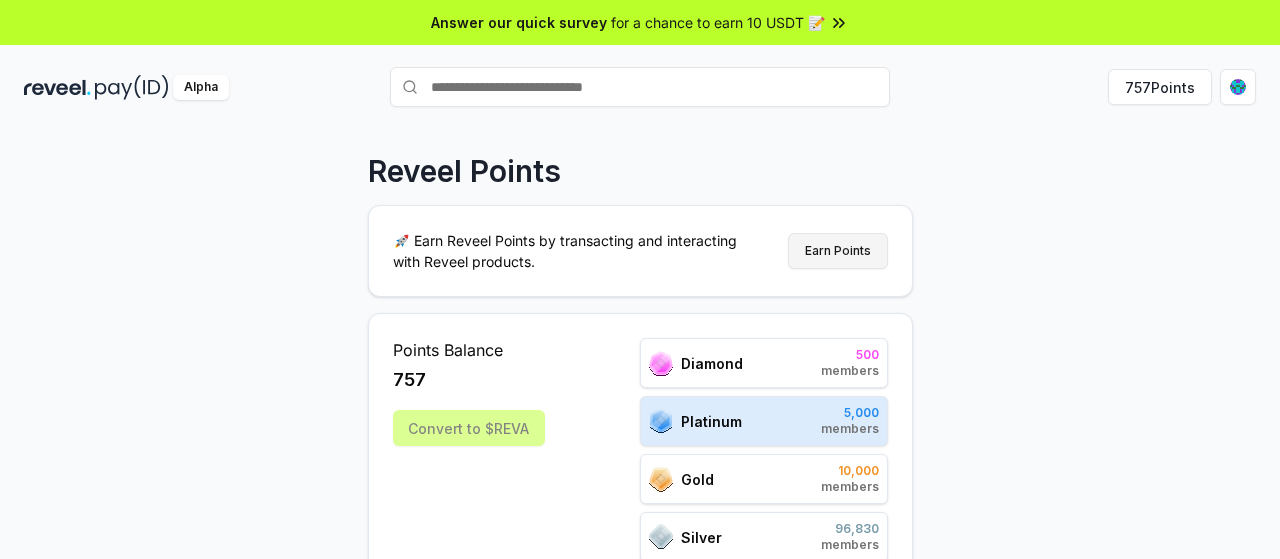 click on "Earn Points" at bounding box center (838, 251) 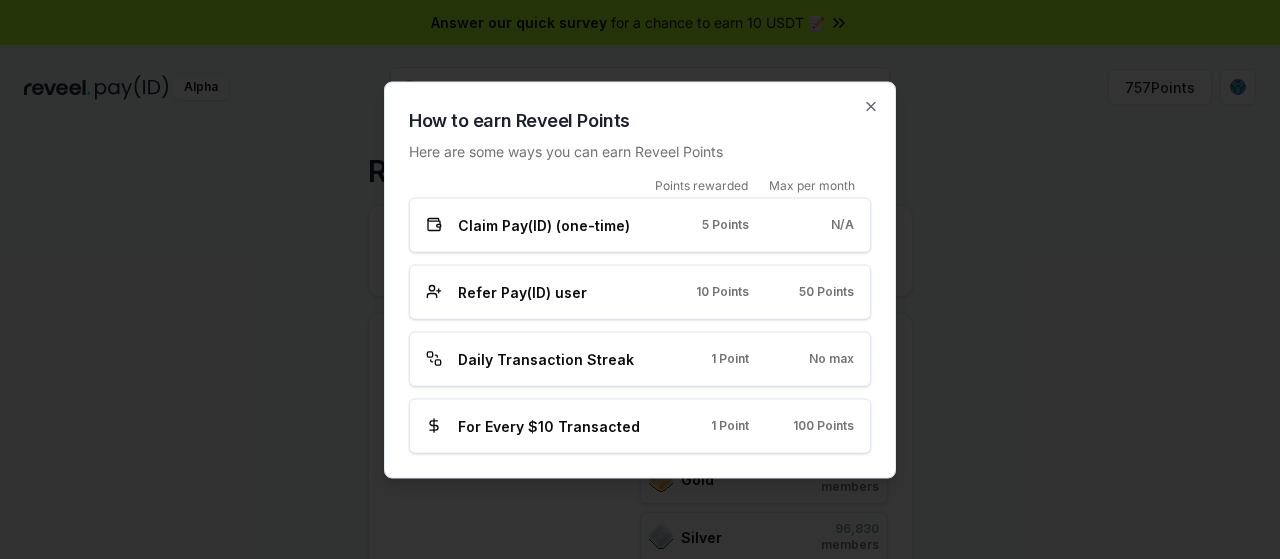 click on "Daily Transaction Streak" at bounding box center (546, 358) 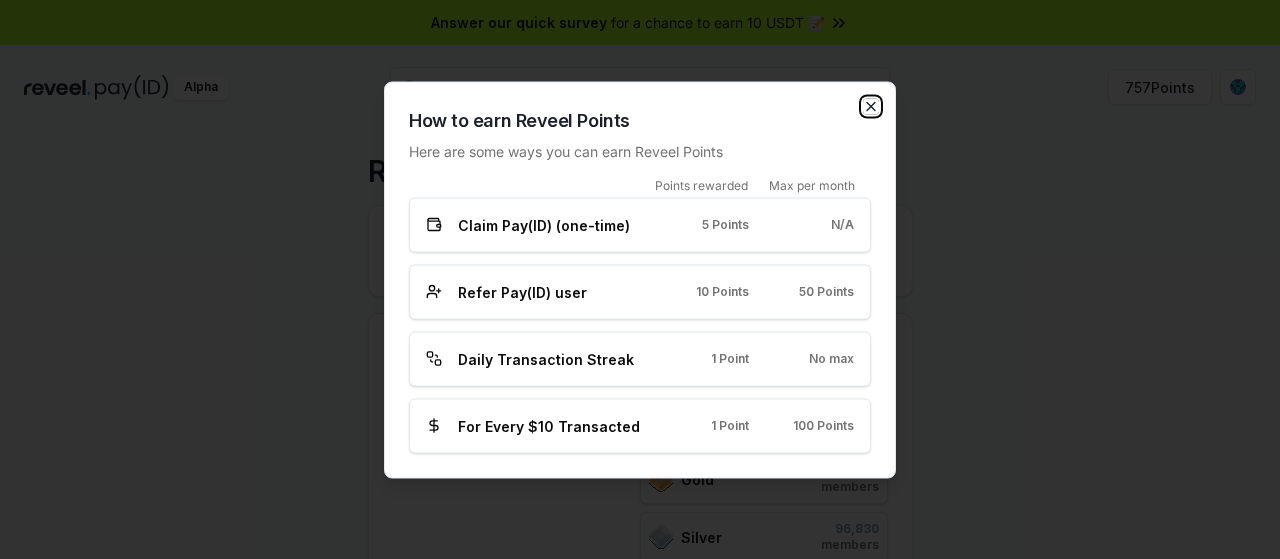 click 